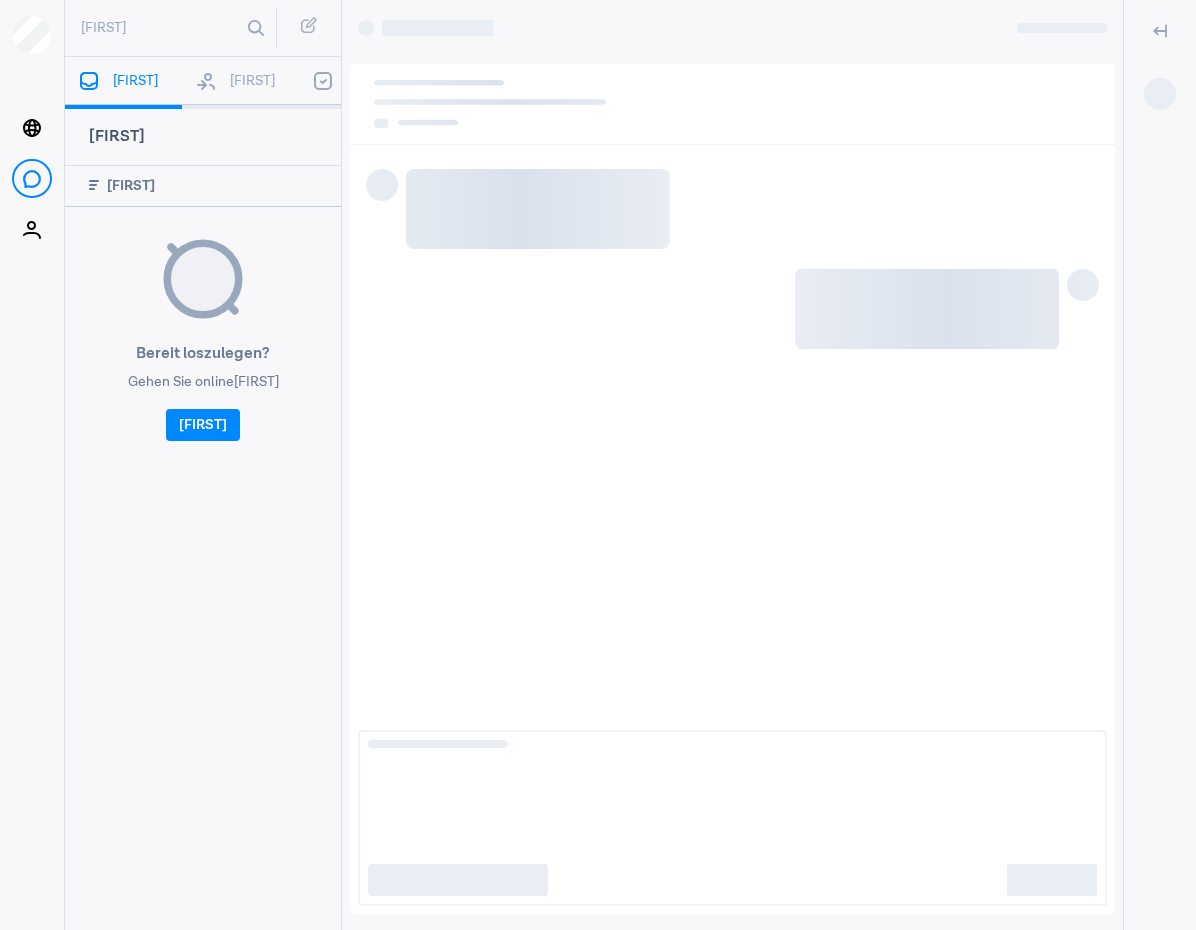 scroll, scrollTop: 0, scrollLeft: 0, axis: both 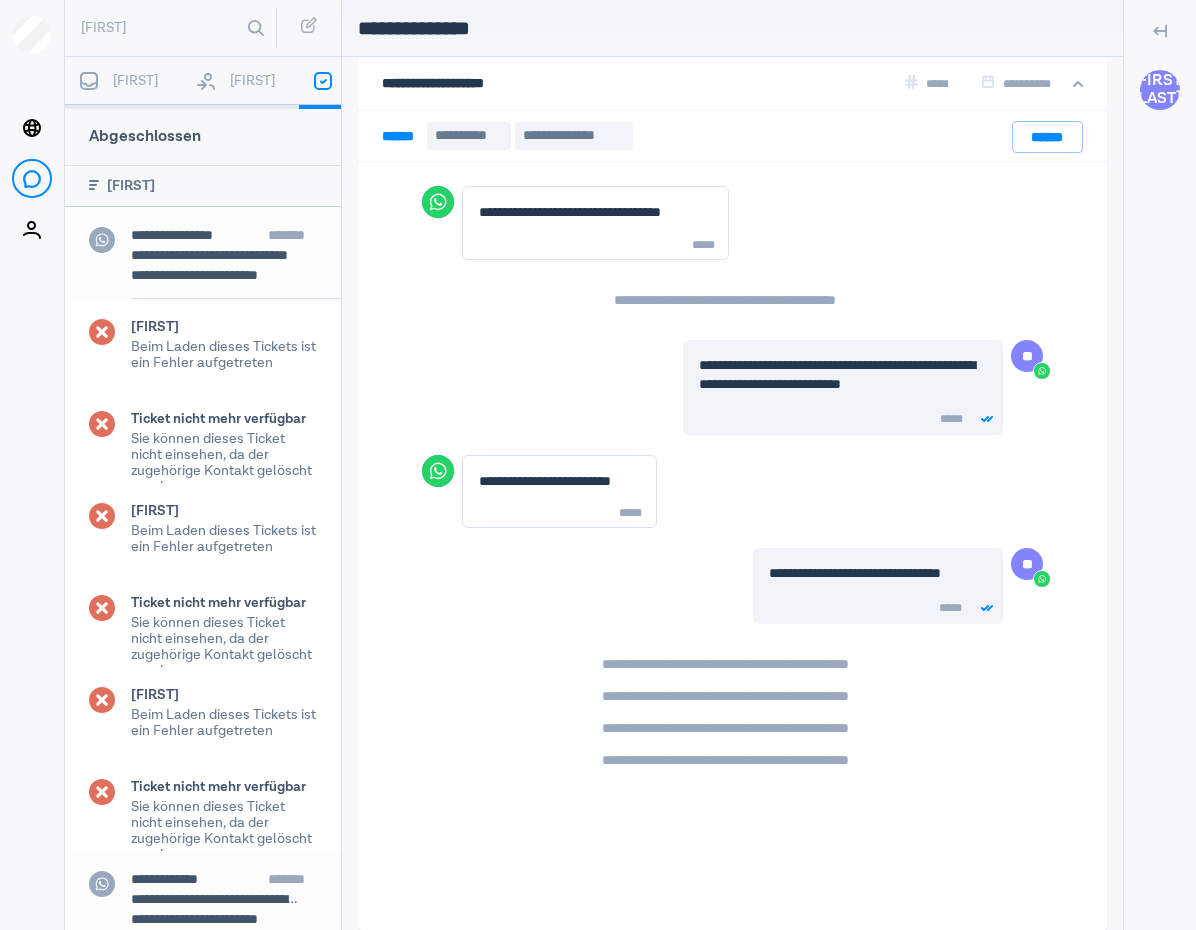click at bounding box center (89, 81) 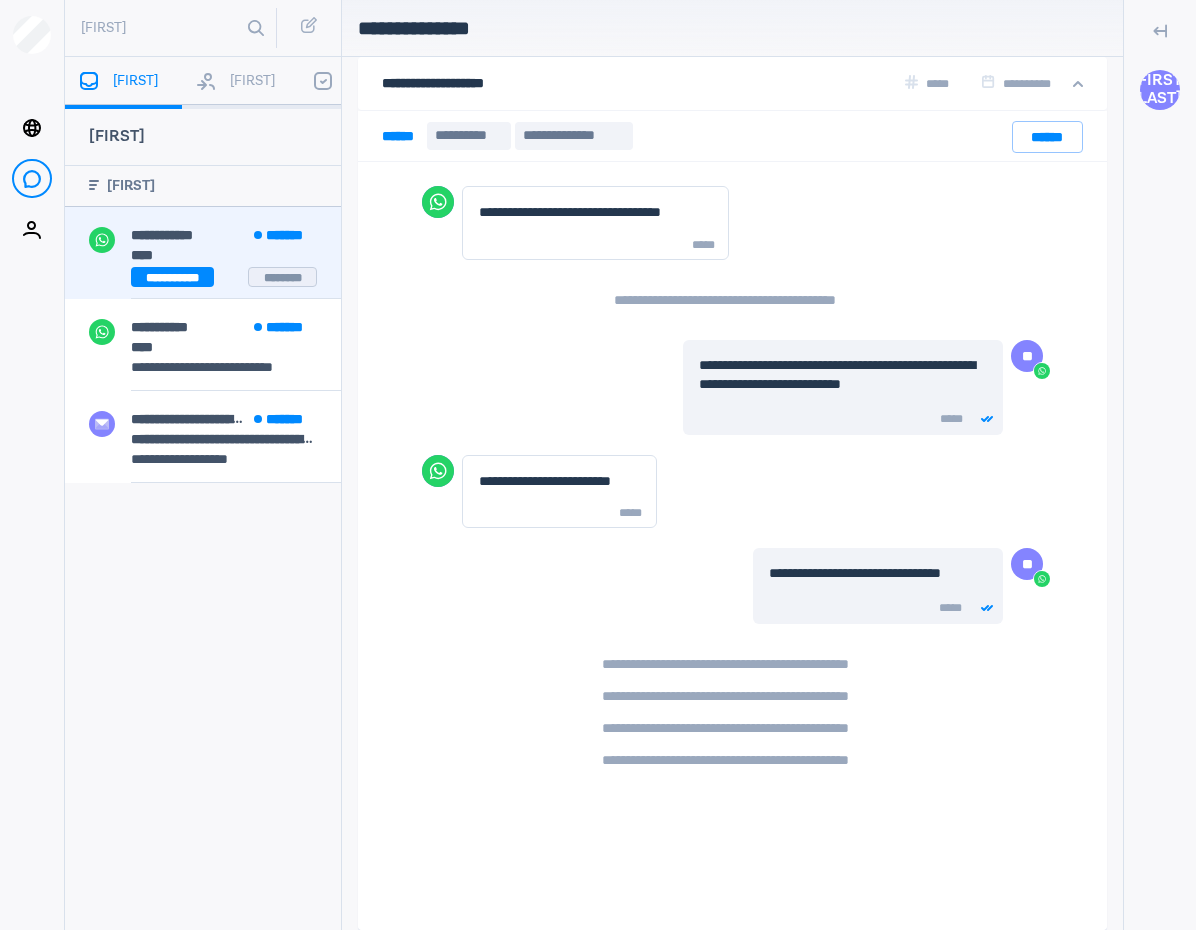 click on "[FIRST] [LAST] [FIRST] [FIRST] [FIRST] [FIRST] [FIRST] [FIRST]" at bounding box center [203, 253] 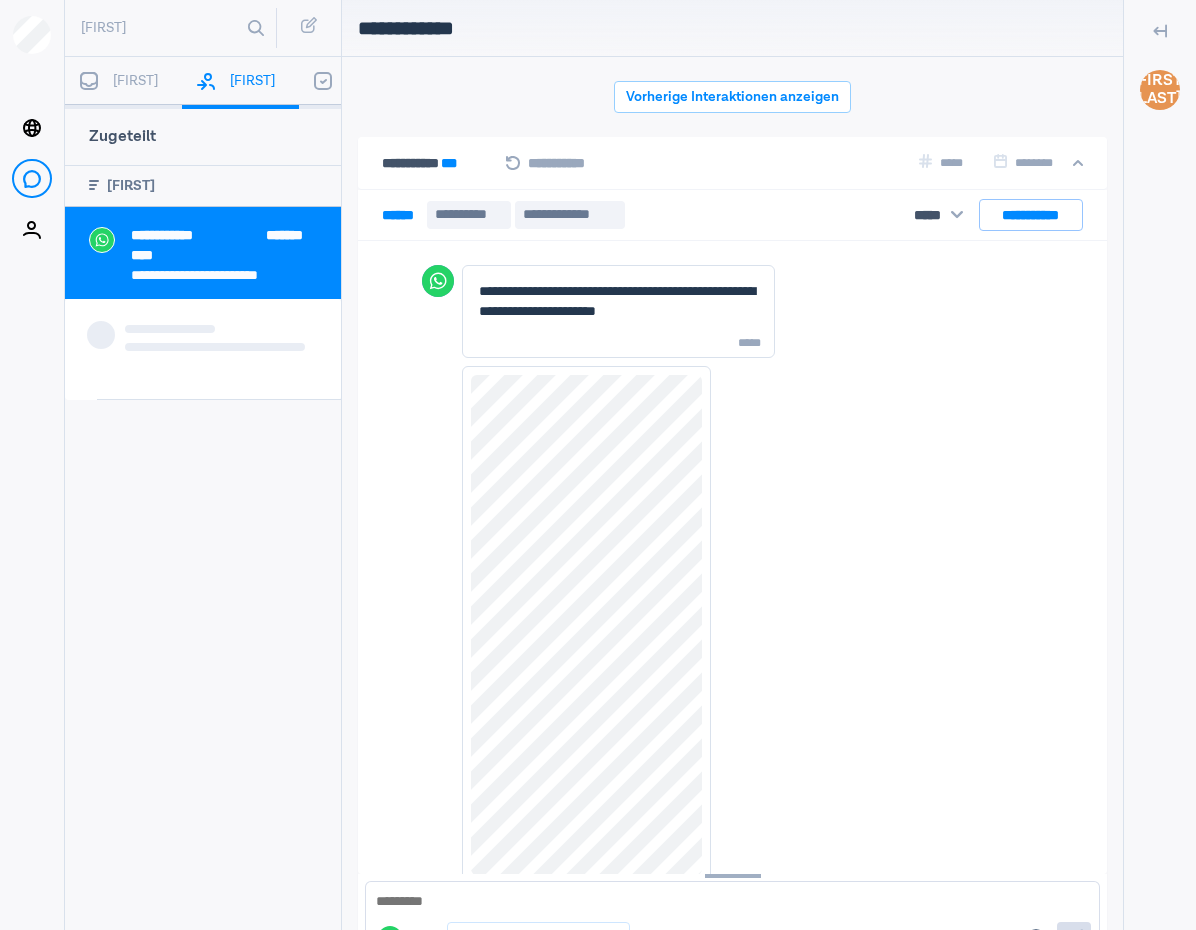 scroll, scrollTop: 80, scrollLeft: 0, axis: vertical 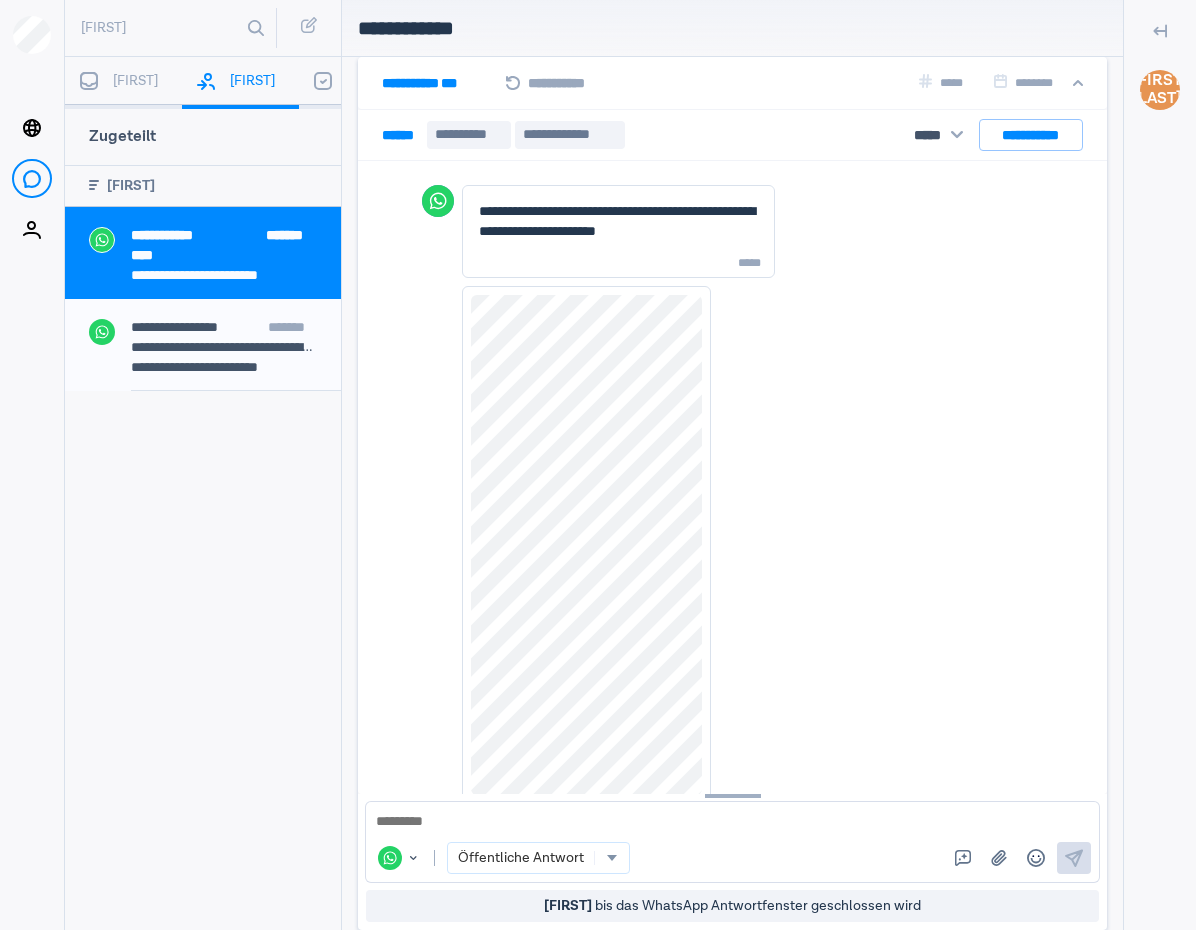 click on "[FIRST]   [FIRST]" at bounding box center (432, 83) 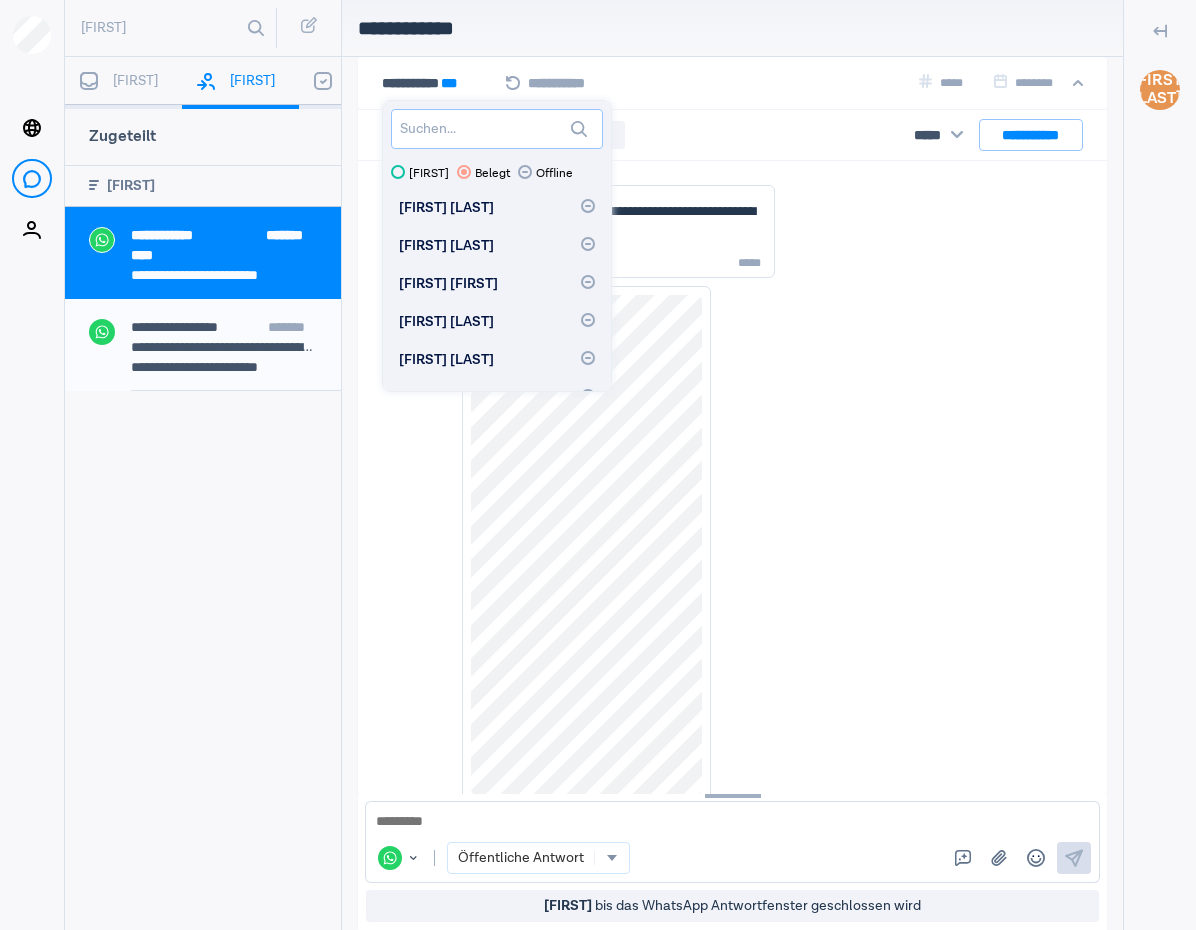 click at bounding box center (497, 129) 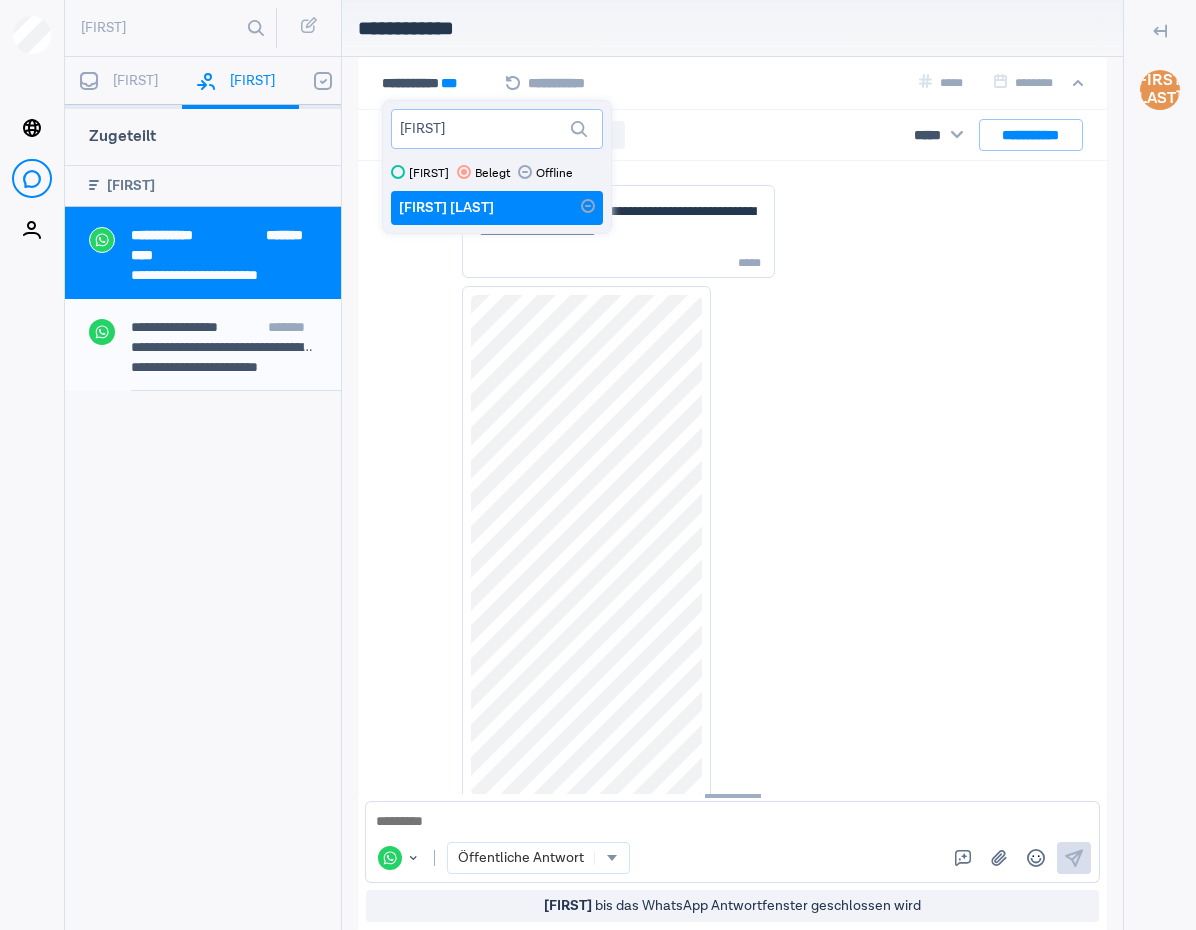 type on "[FIRST]" 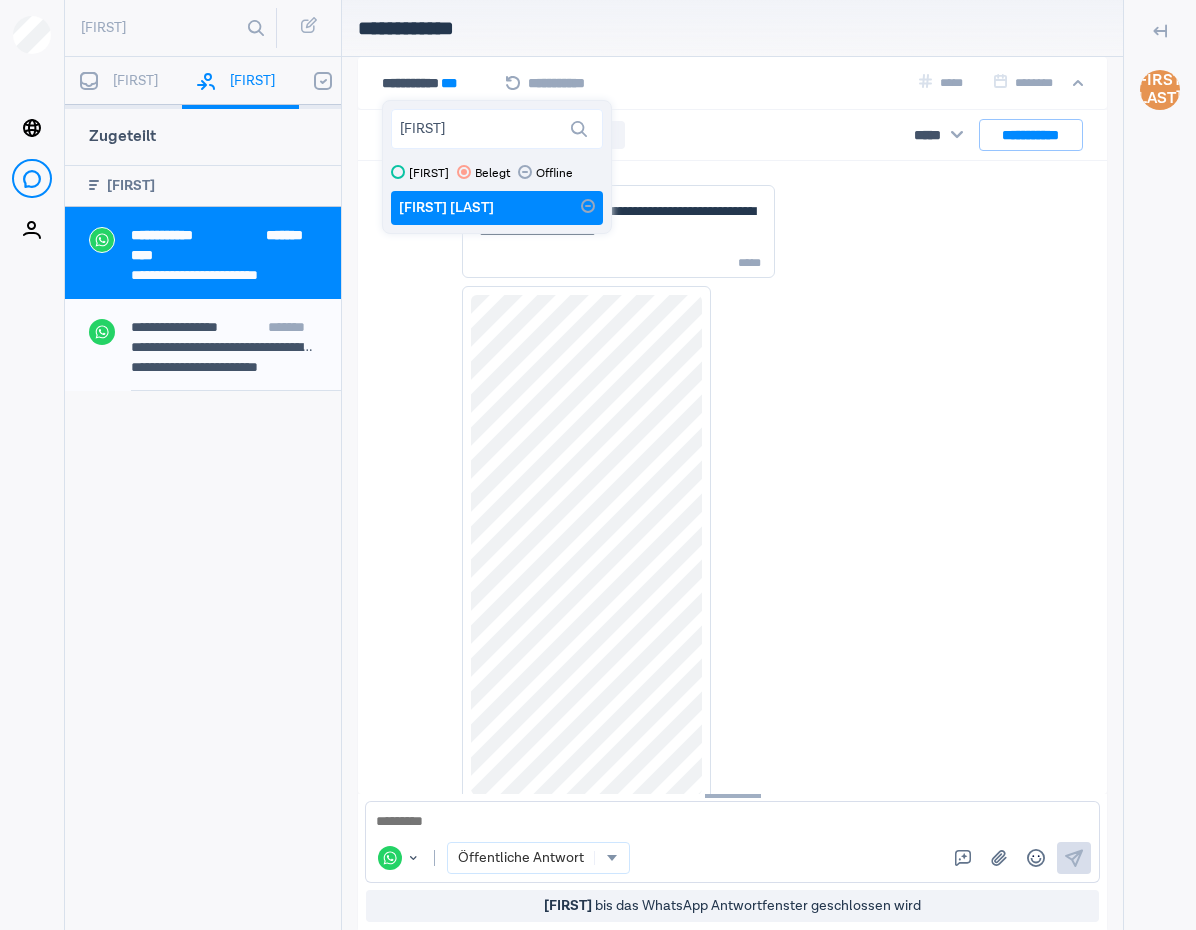 click on "[FIRST]   [LAST]" at bounding box center [446, 208] 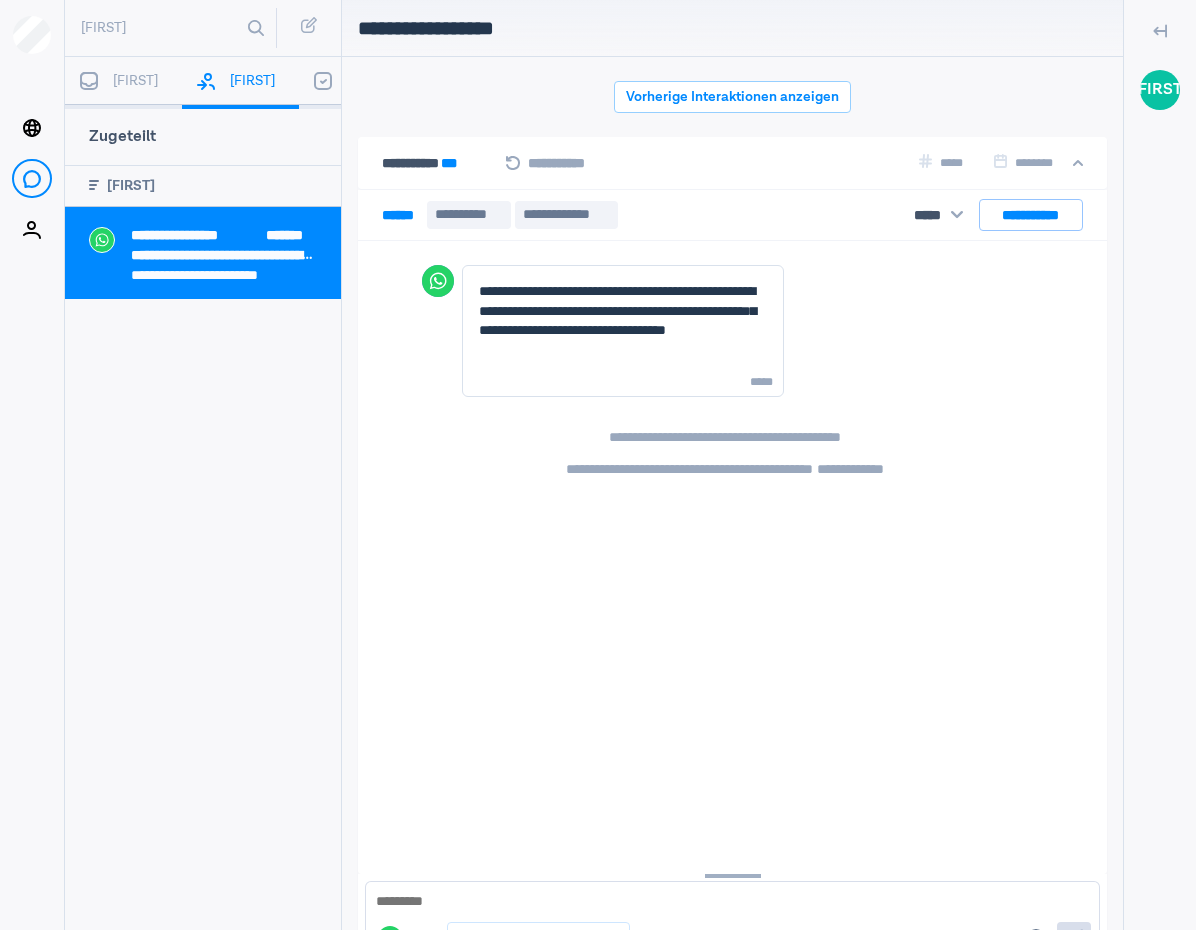 scroll, scrollTop: 80, scrollLeft: 0, axis: vertical 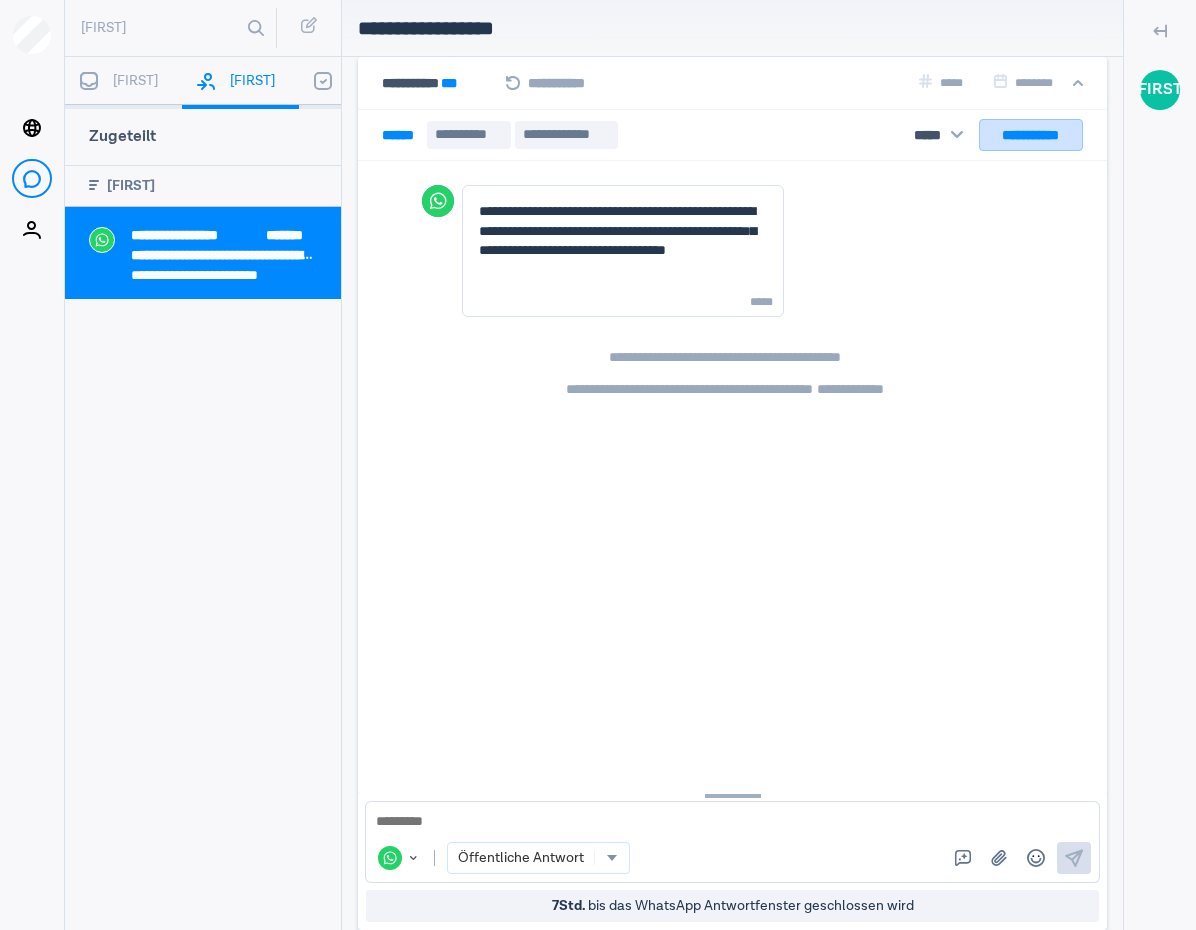 click on "[FIRST]" at bounding box center (1031, 135) 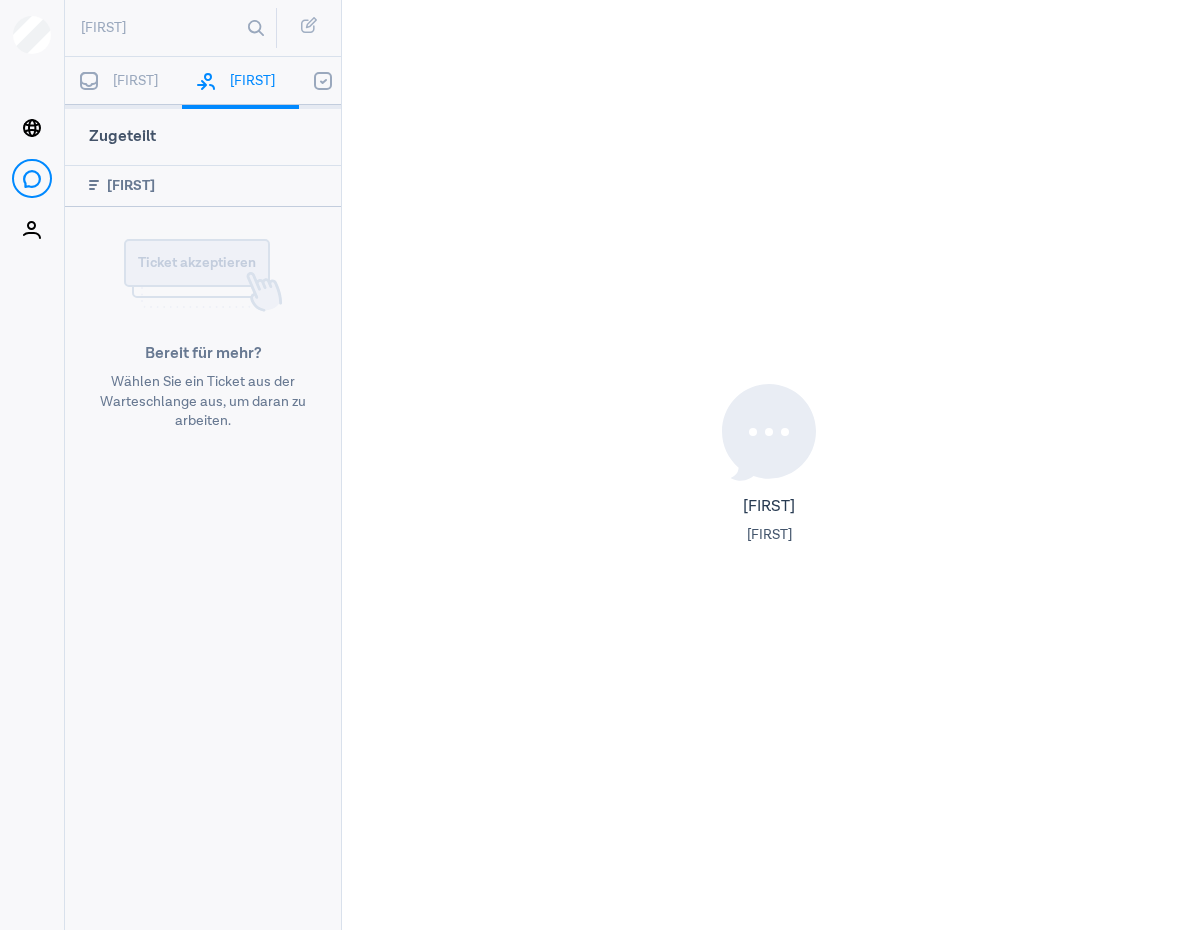 click on "[FIRST]" at bounding box center [123, 83] 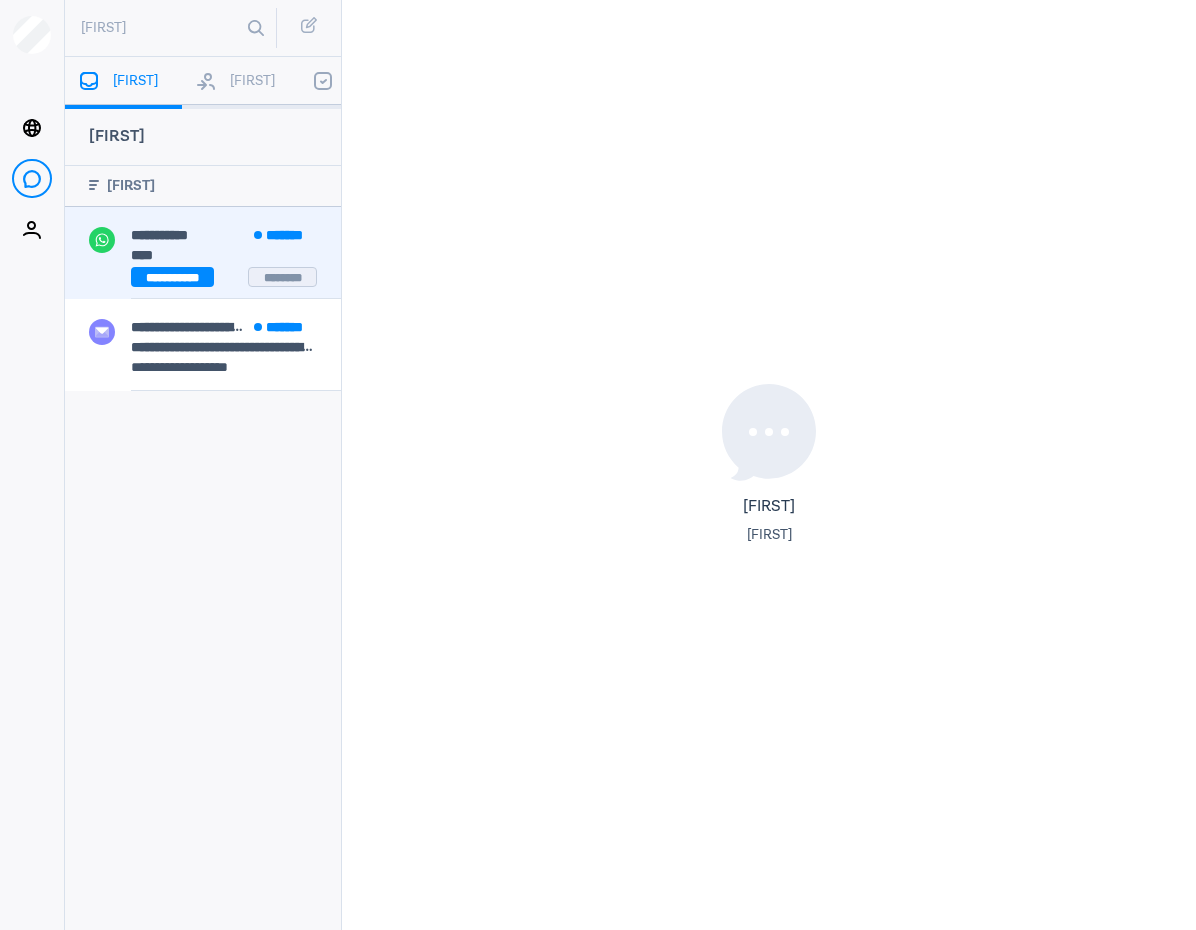 click on "[FIRST] [LAST]" at bounding box center [236, 237] 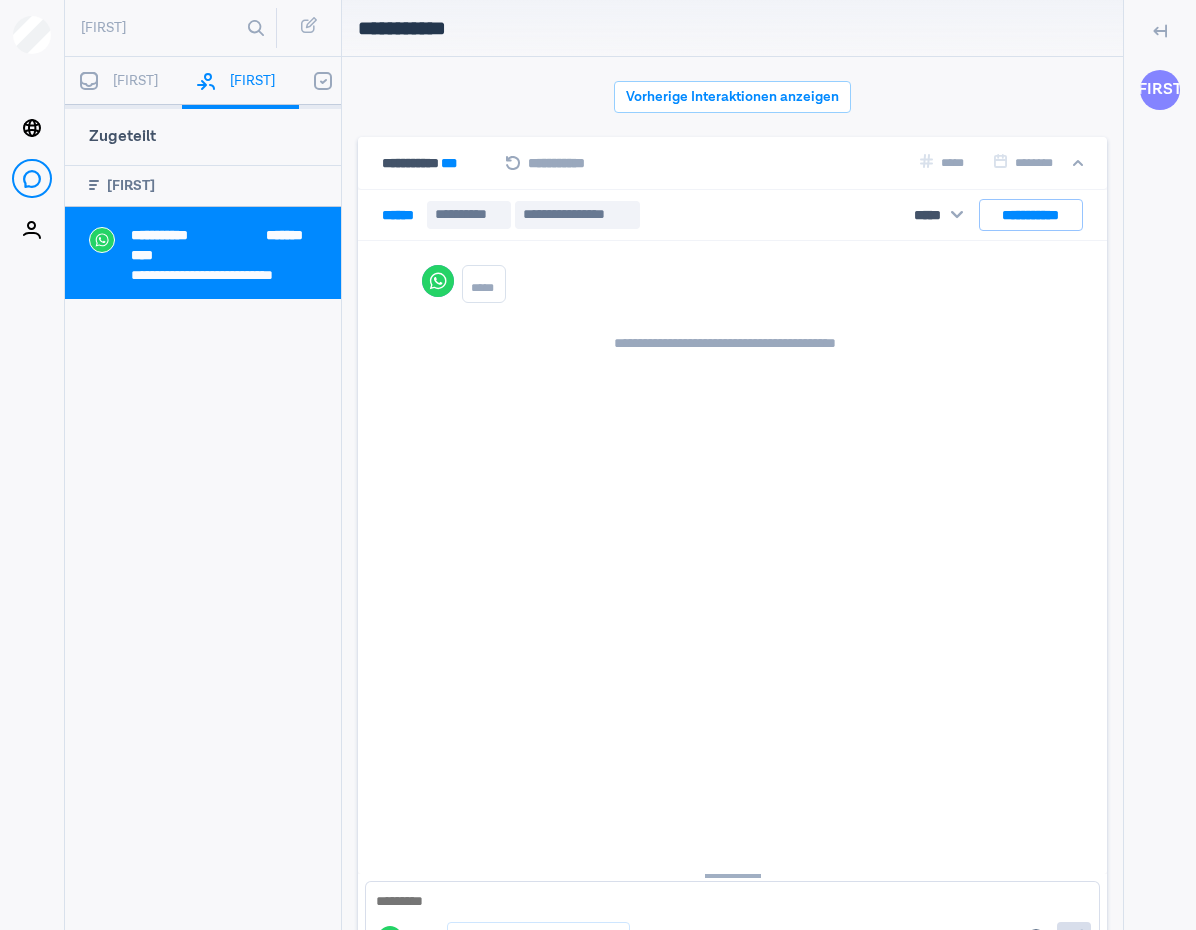 scroll, scrollTop: 80, scrollLeft: 0, axis: vertical 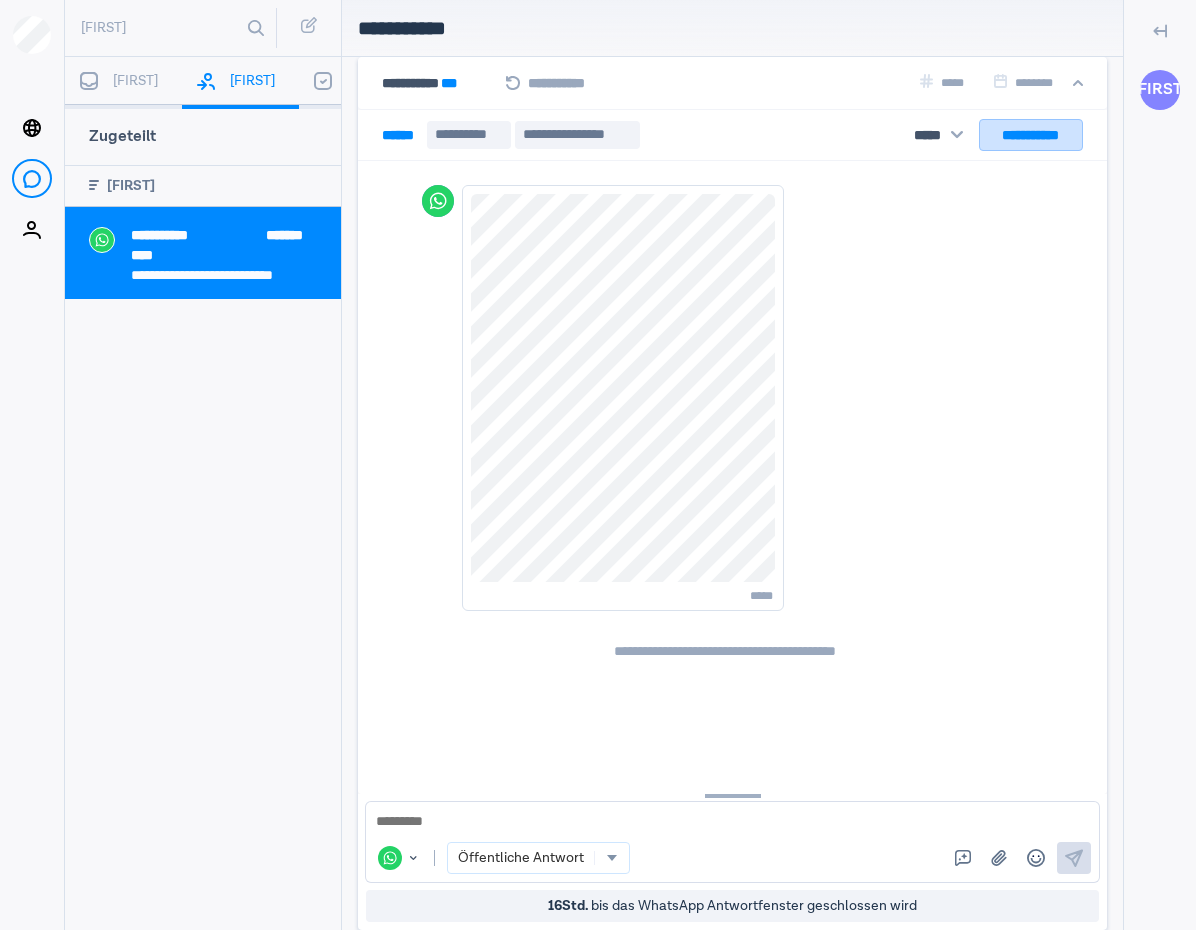 click on "[FIRST]" at bounding box center [1031, 135] 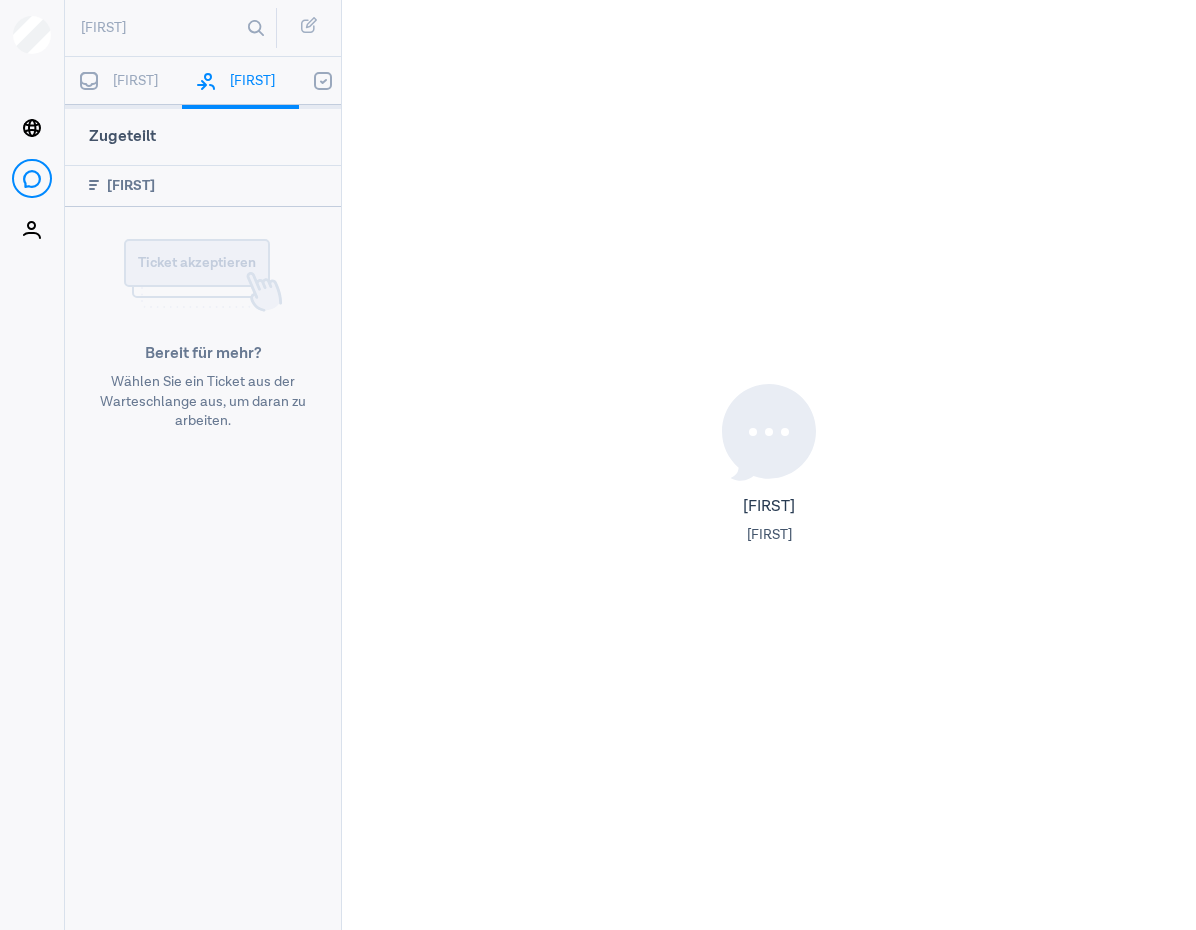 click at bounding box center (89, 81) 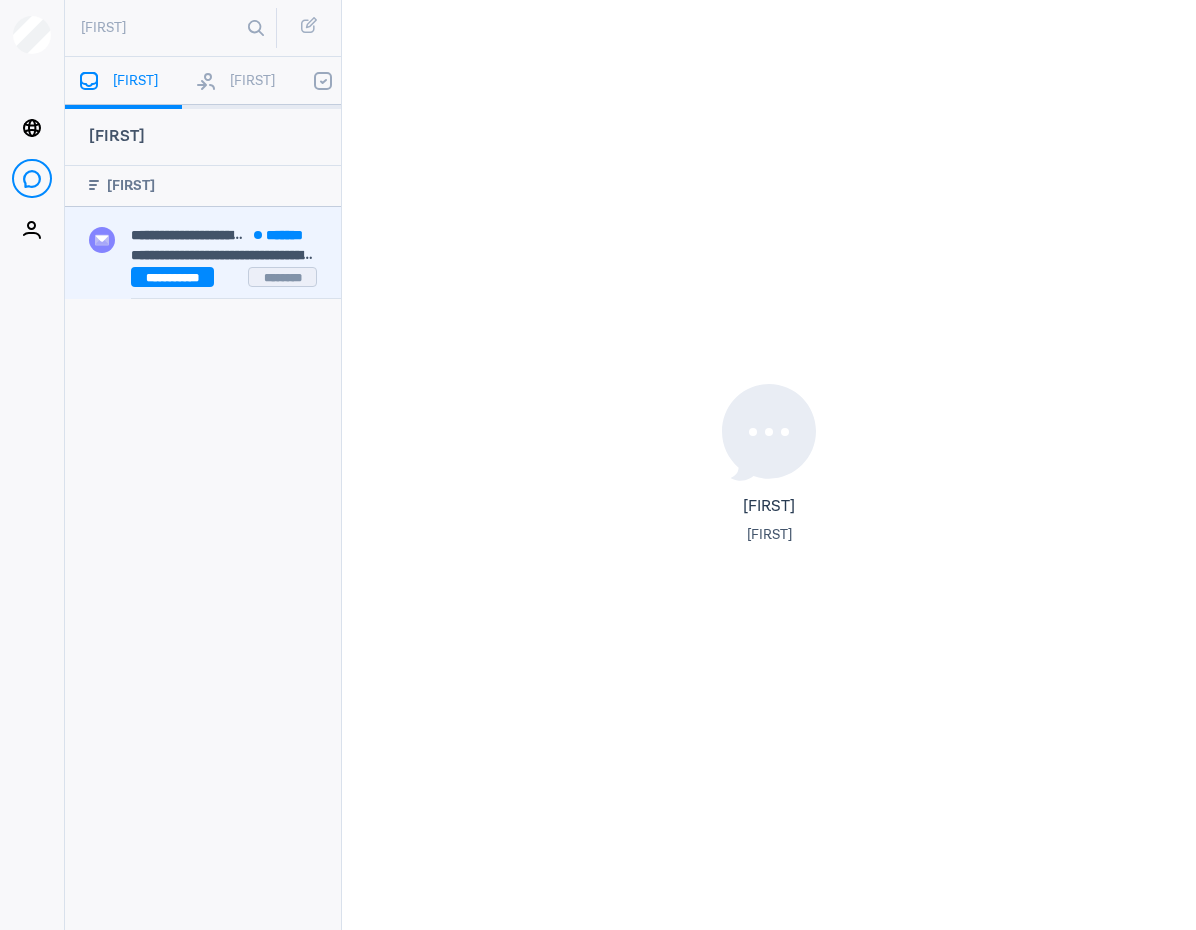 click on "[FIRST]" at bounding box center [259, 235] 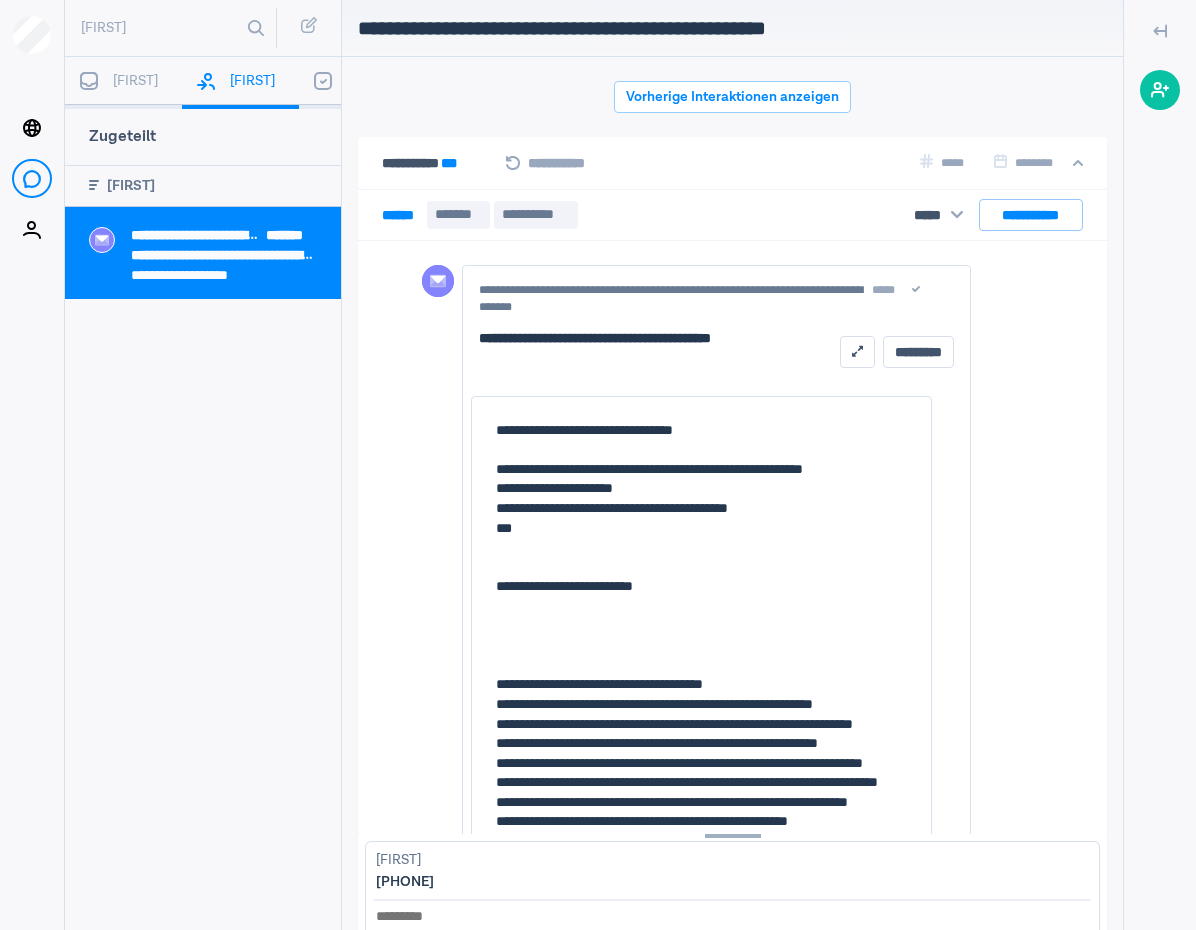 scroll, scrollTop: 988, scrollLeft: 0, axis: vertical 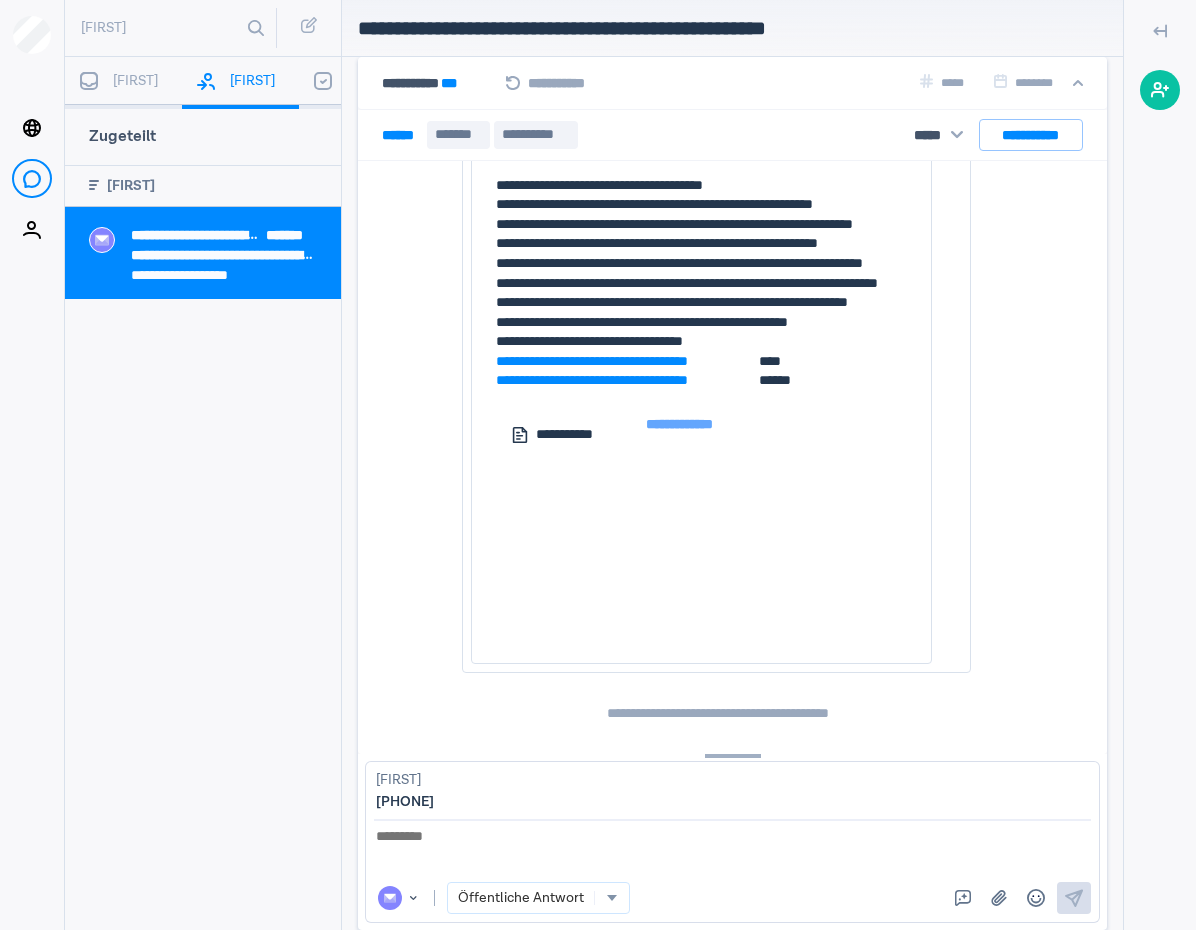 click on "[FIRST] [LAST]" at bounding box center (679, 424) 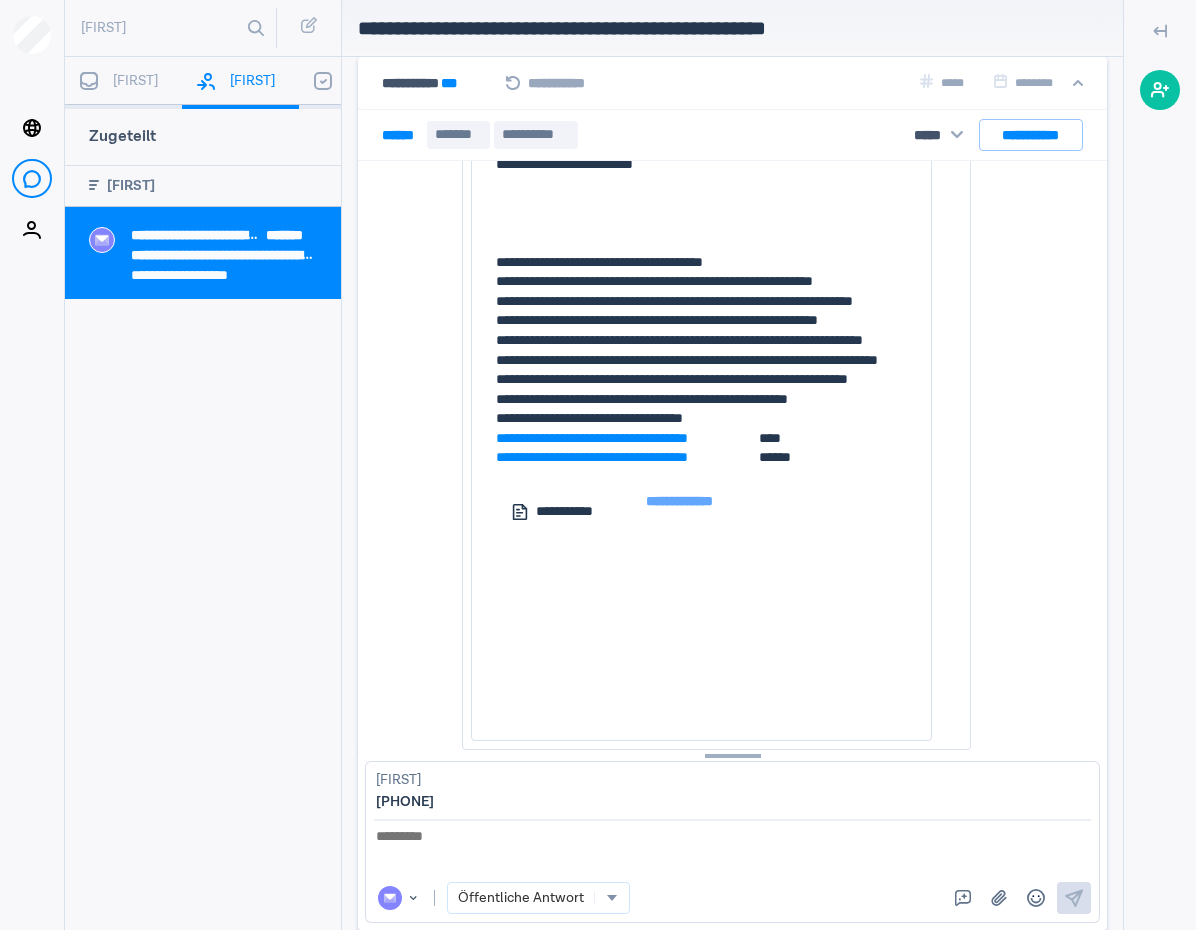 scroll, scrollTop: 988, scrollLeft: 0, axis: vertical 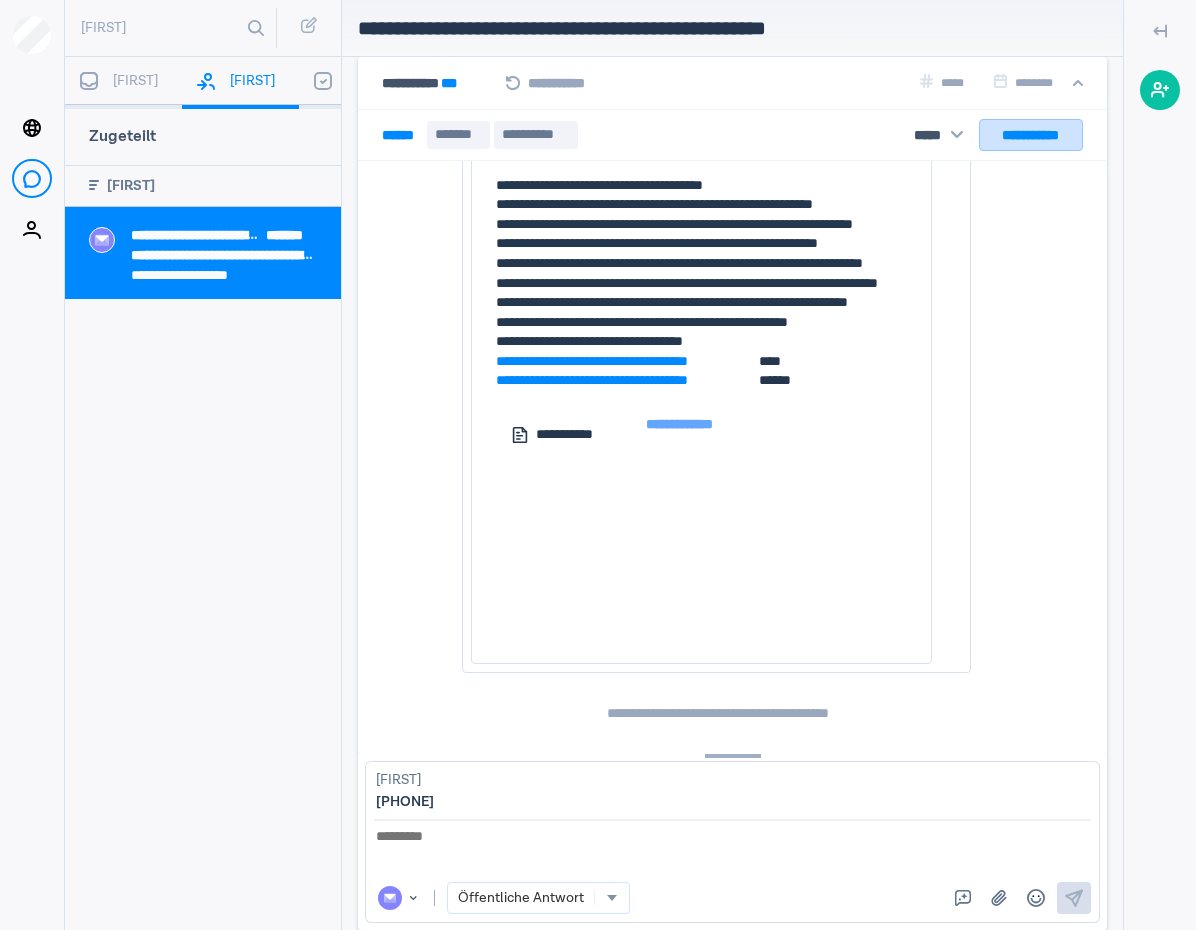 click on "[FIRST]" at bounding box center (1031, 135) 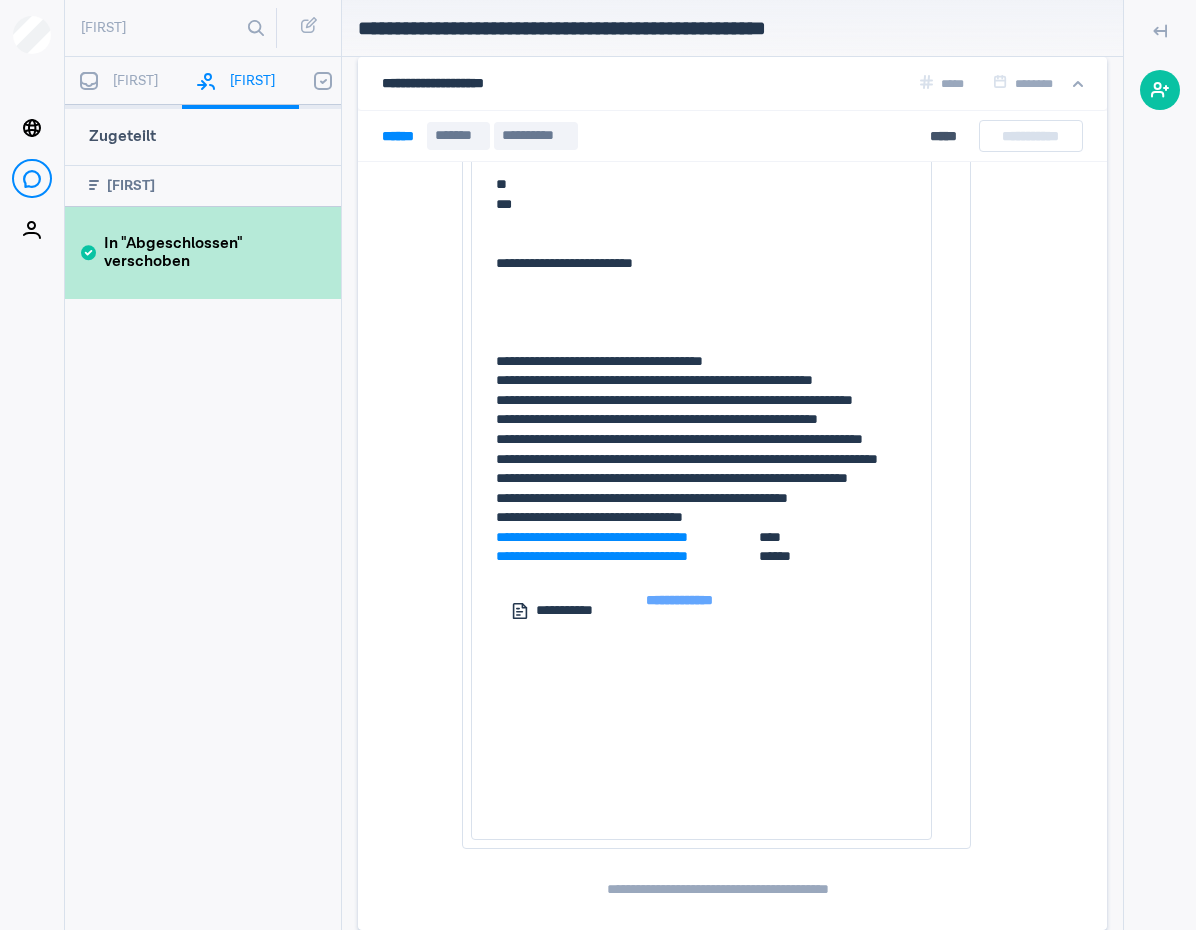 scroll, scrollTop: 0, scrollLeft: 0, axis: both 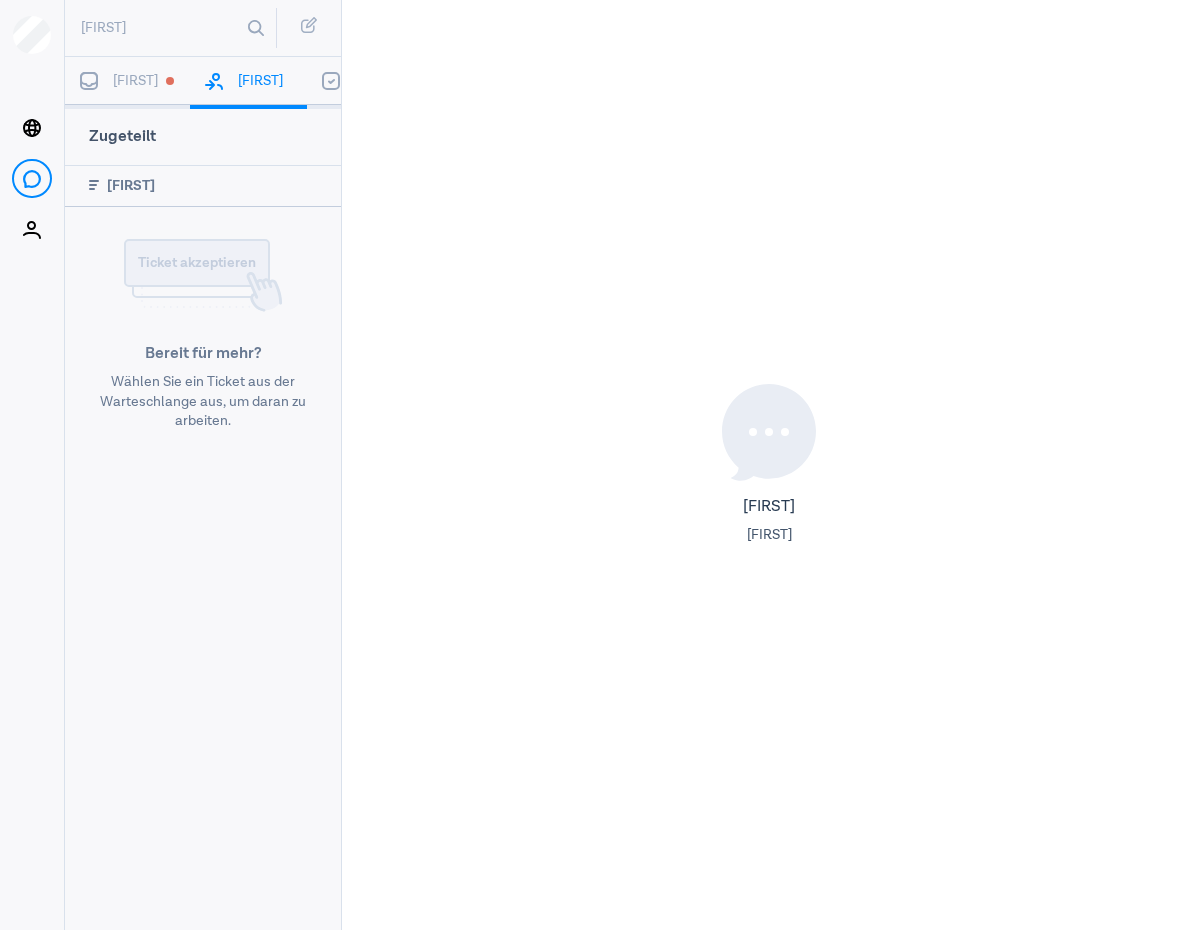 click on "[FIRST]" at bounding box center (127, 83) 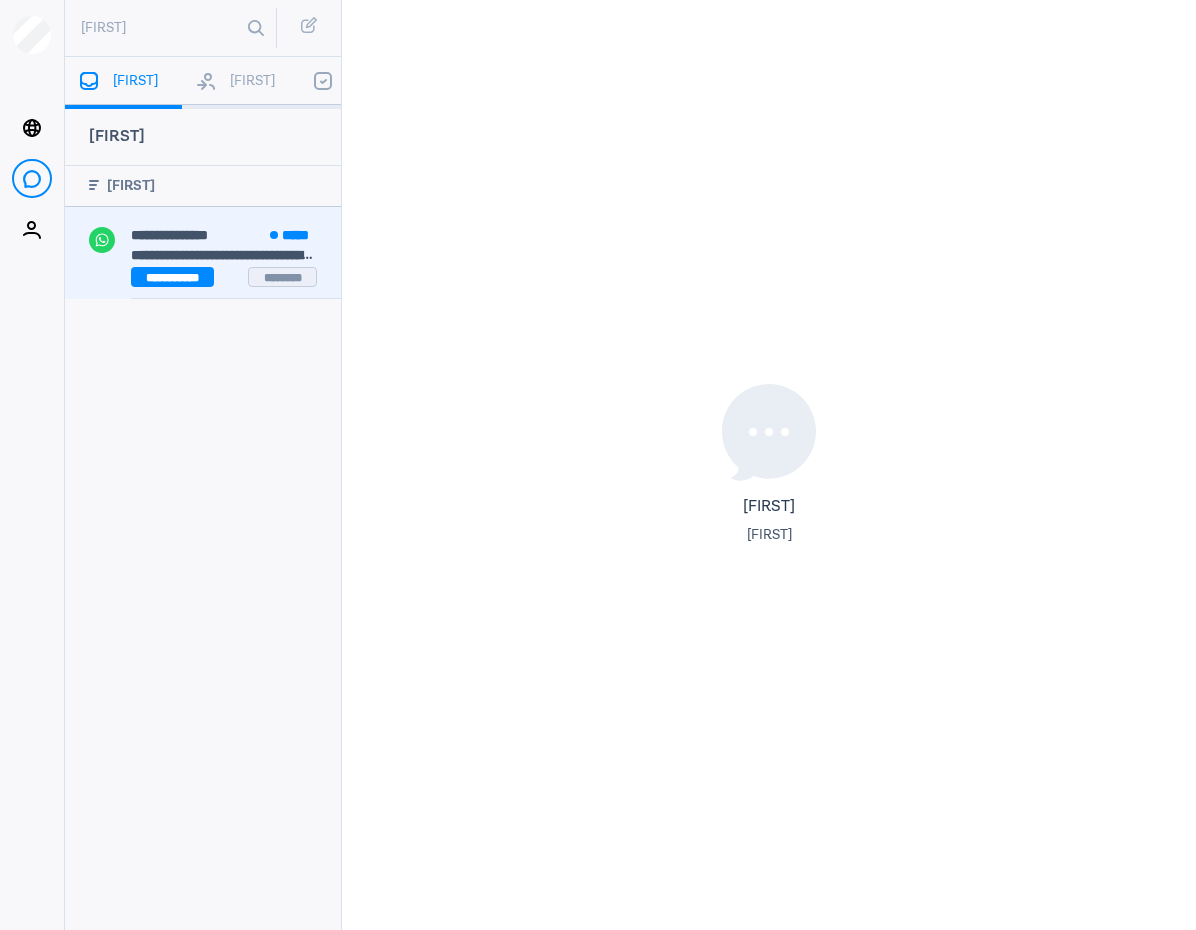 click on "[FIRST]" at bounding box center (169, 235) 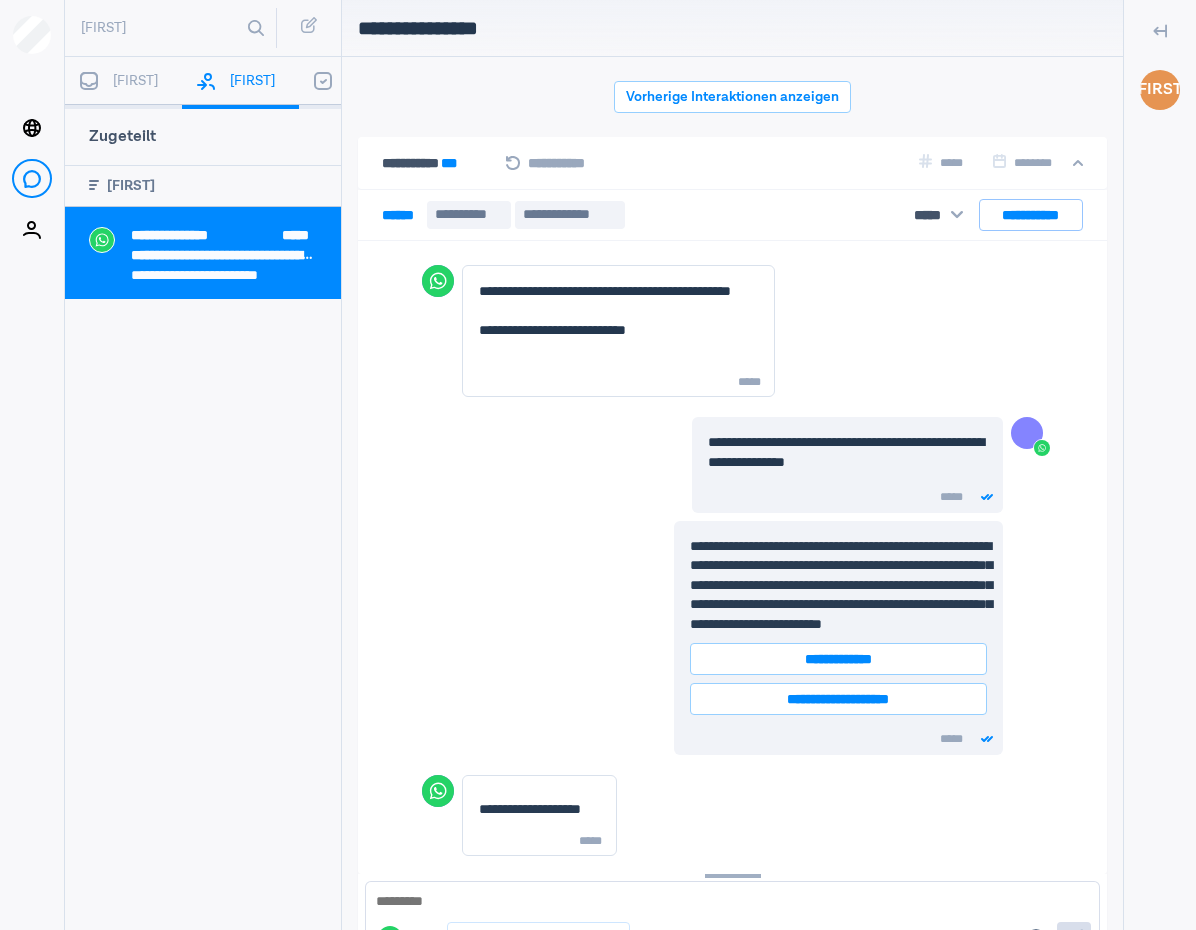 scroll, scrollTop: 281, scrollLeft: 0, axis: vertical 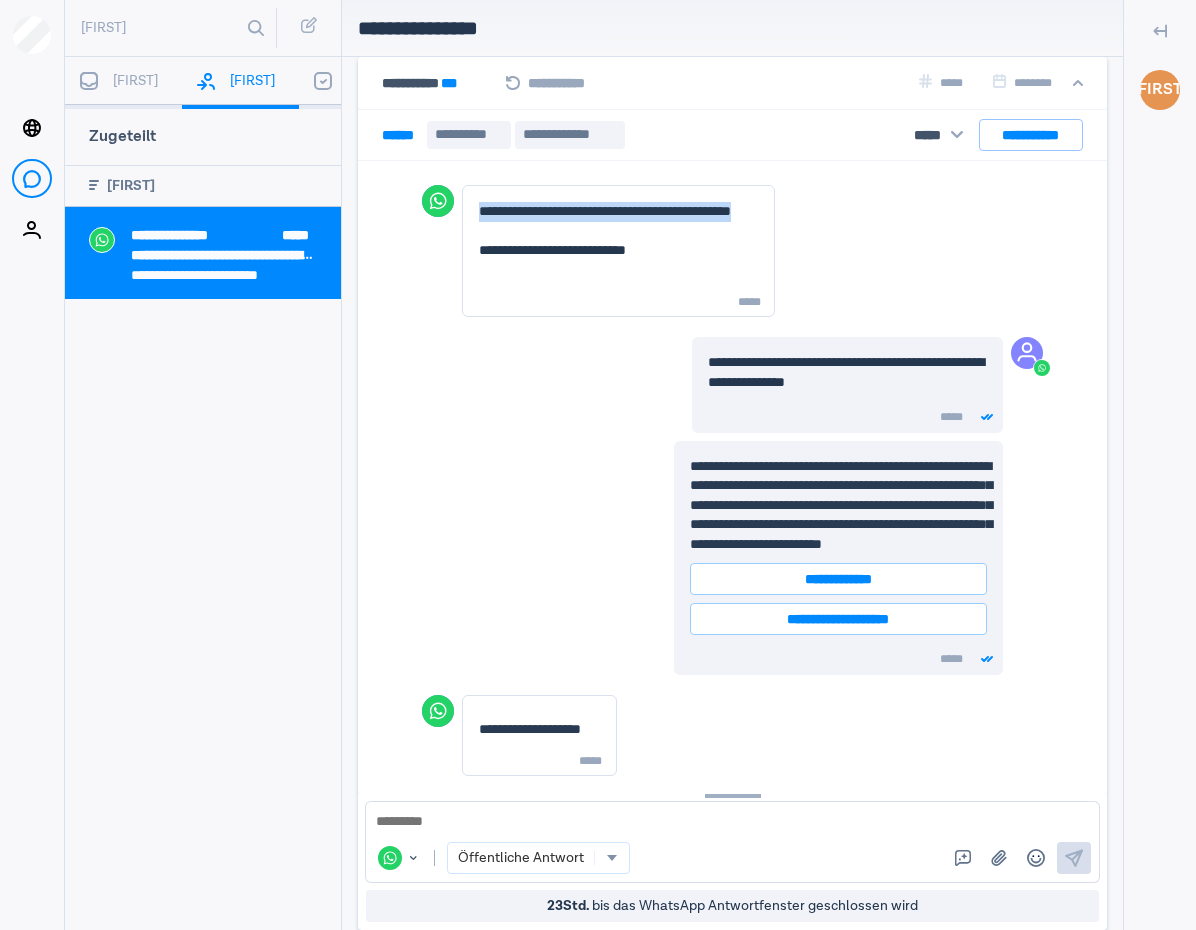 drag, startPoint x: 559, startPoint y: 235, endPoint x: 465, endPoint y: 212, distance: 96.77293 